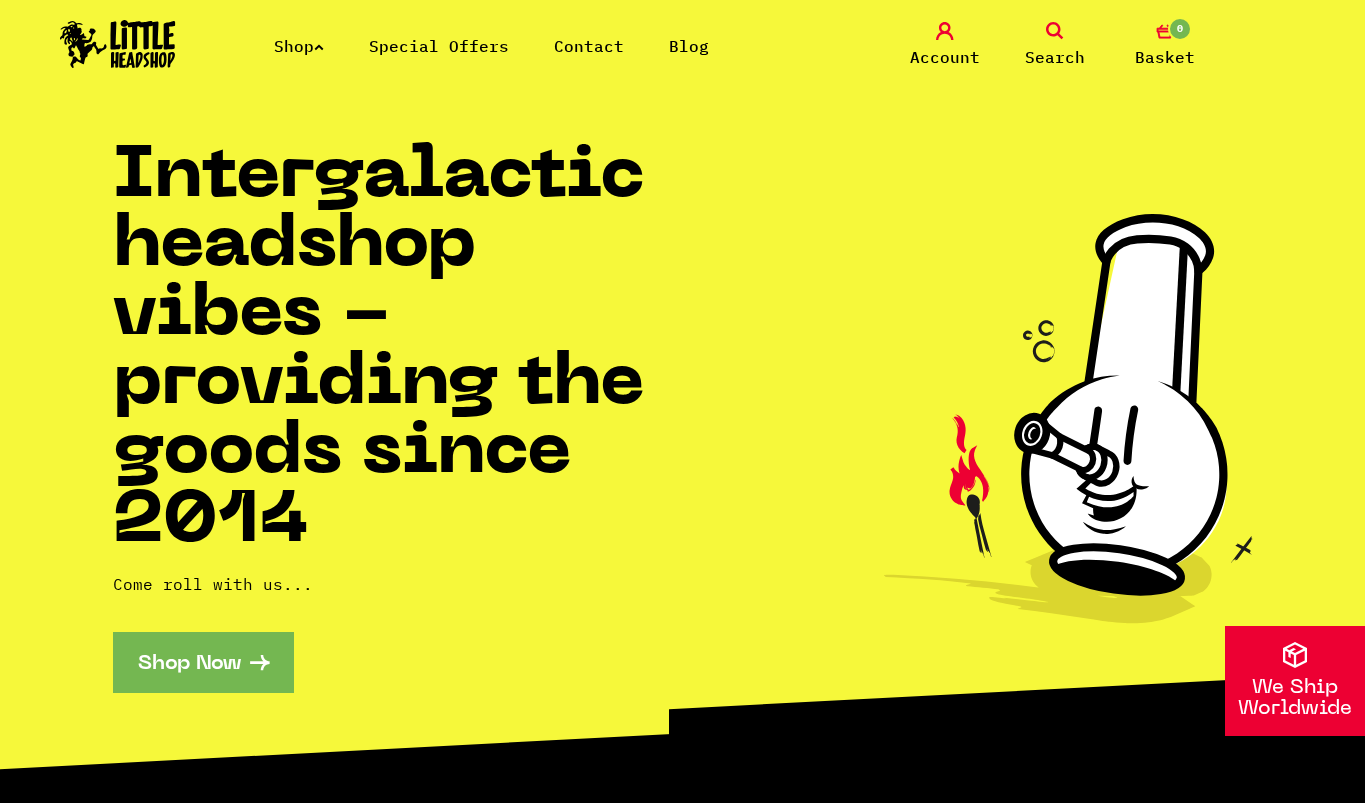 scroll, scrollTop: 0, scrollLeft: 0, axis: both 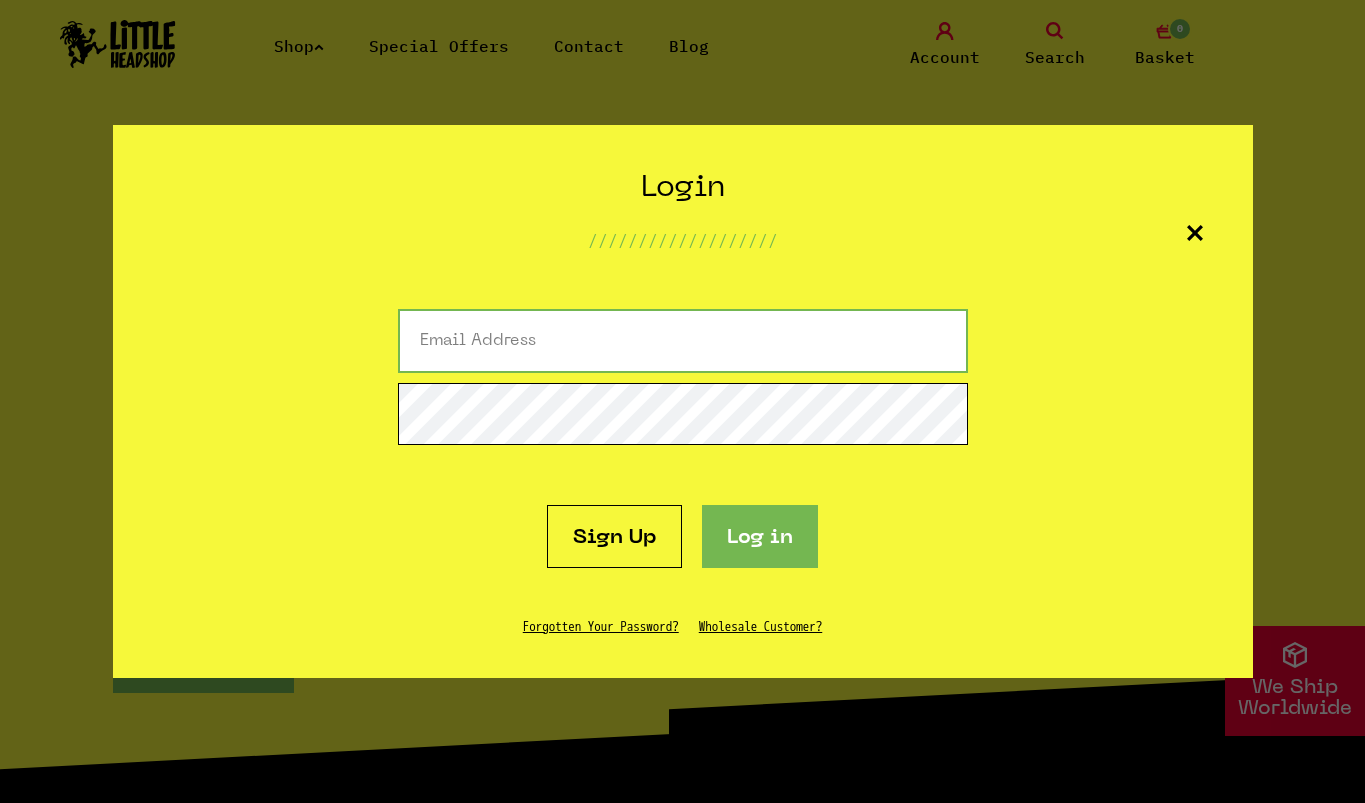 type on "minecraft4417mob@gmail.com" 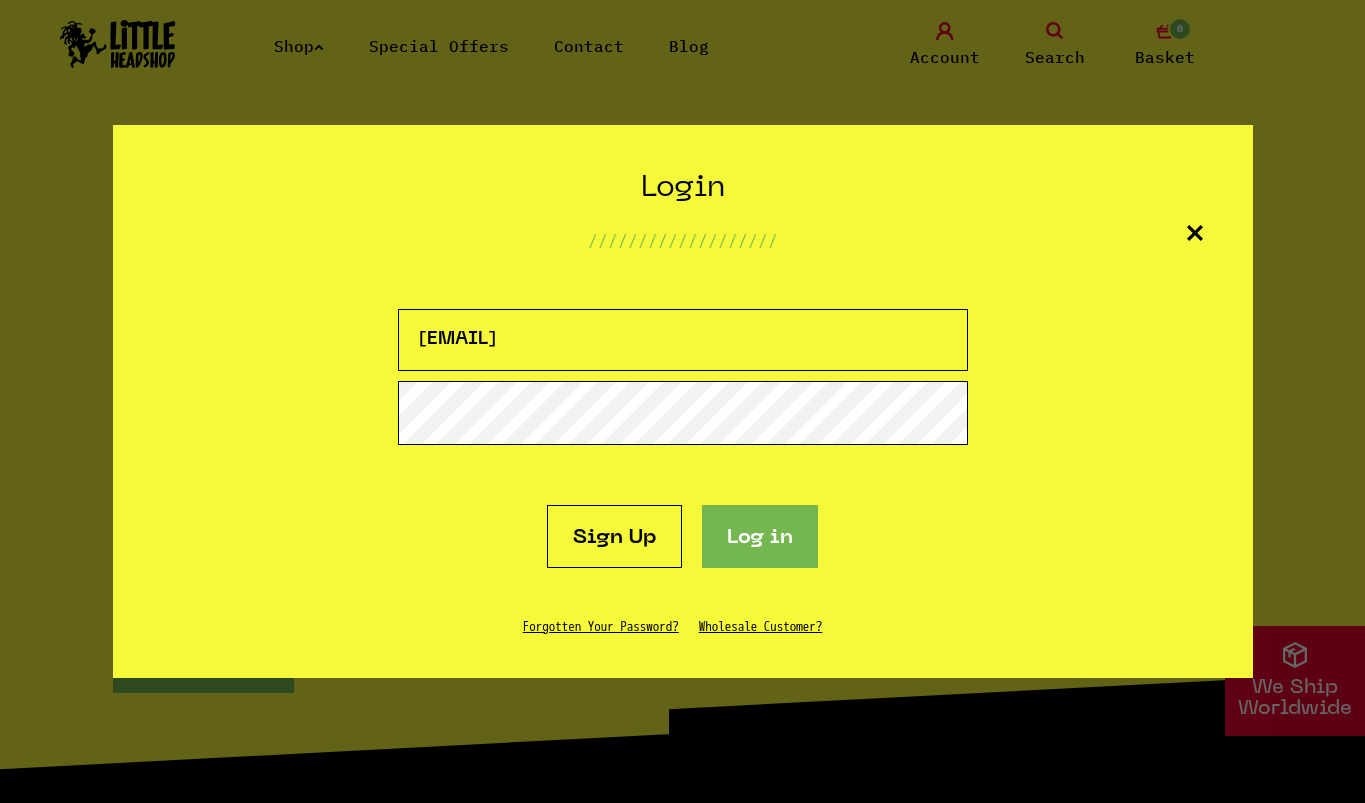 click on "Log in" at bounding box center [760, 536] 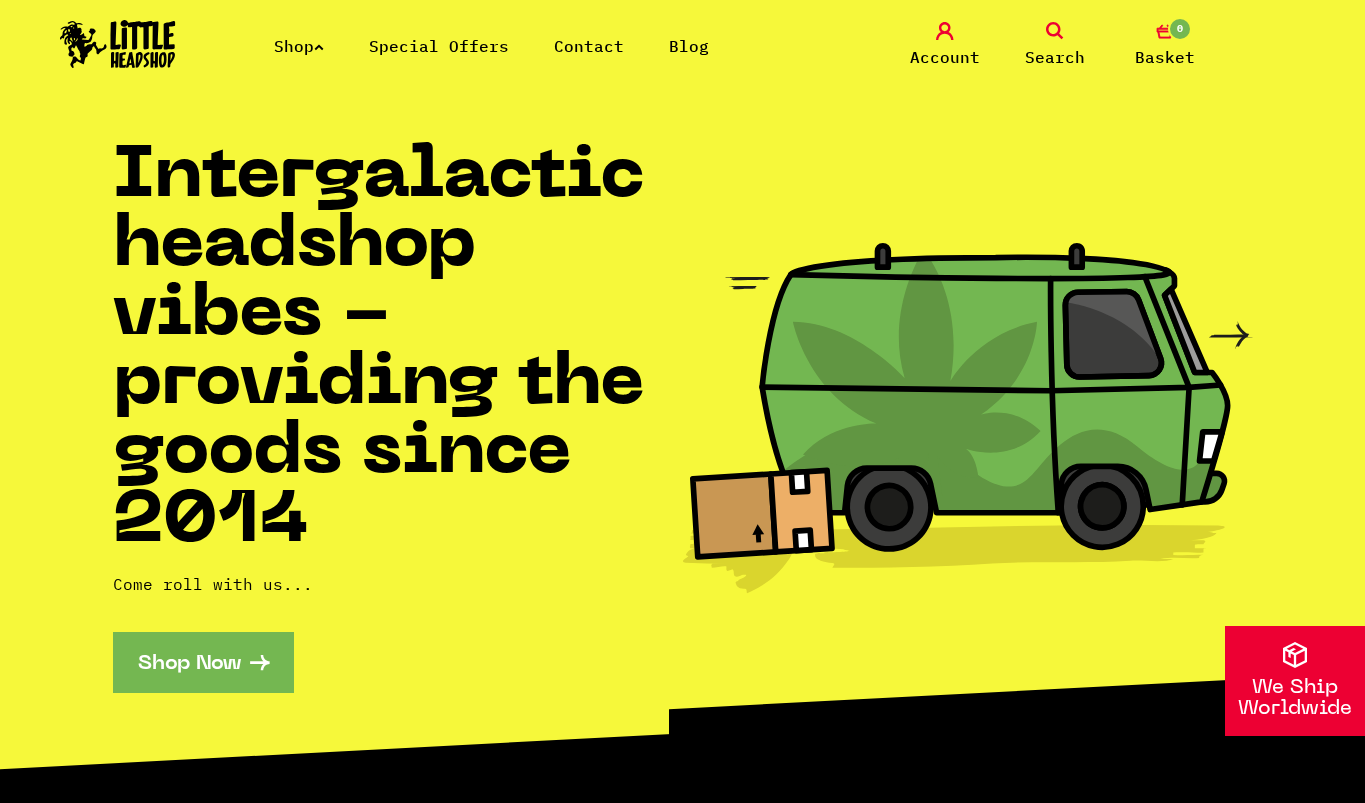 scroll, scrollTop: 0, scrollLeft: 0, axis: both 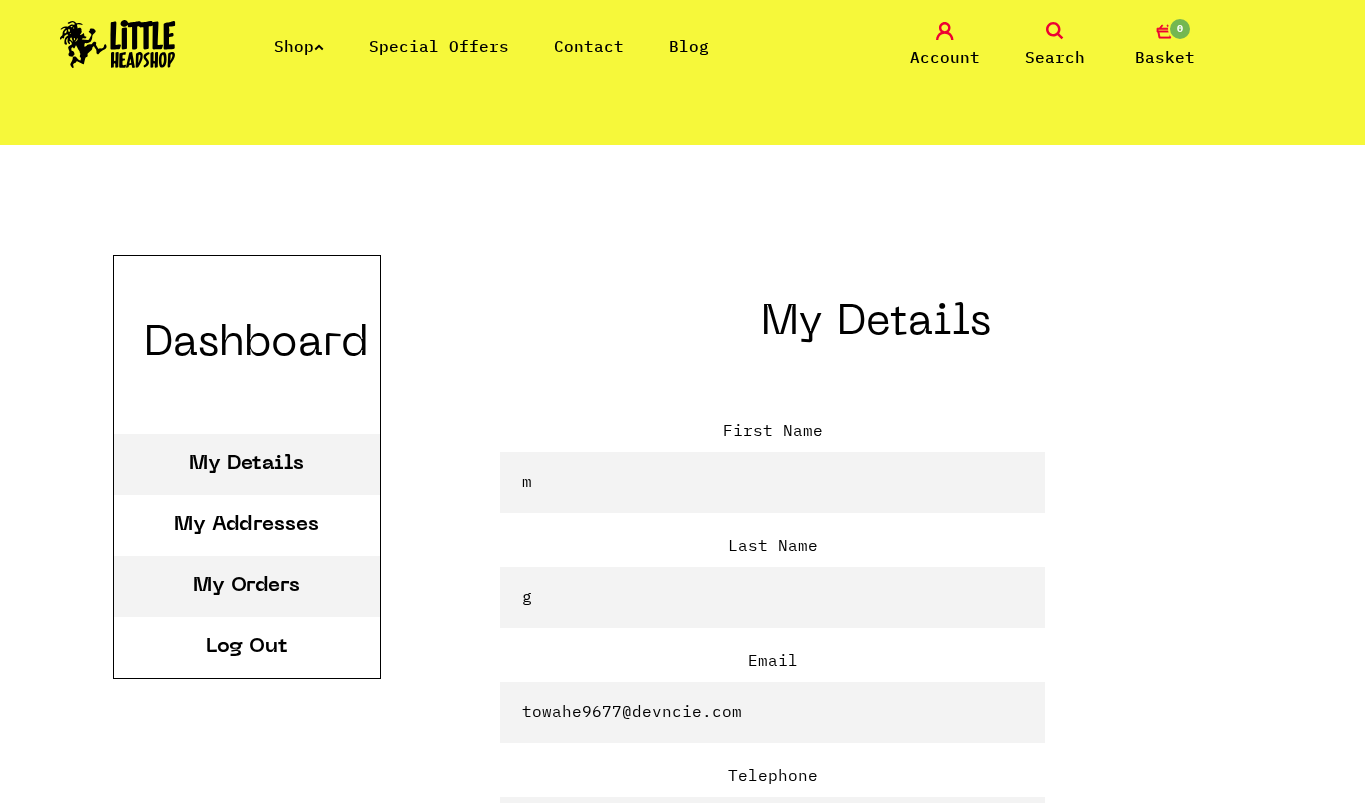 click on "My Orders" at bounding box center [246, 586] 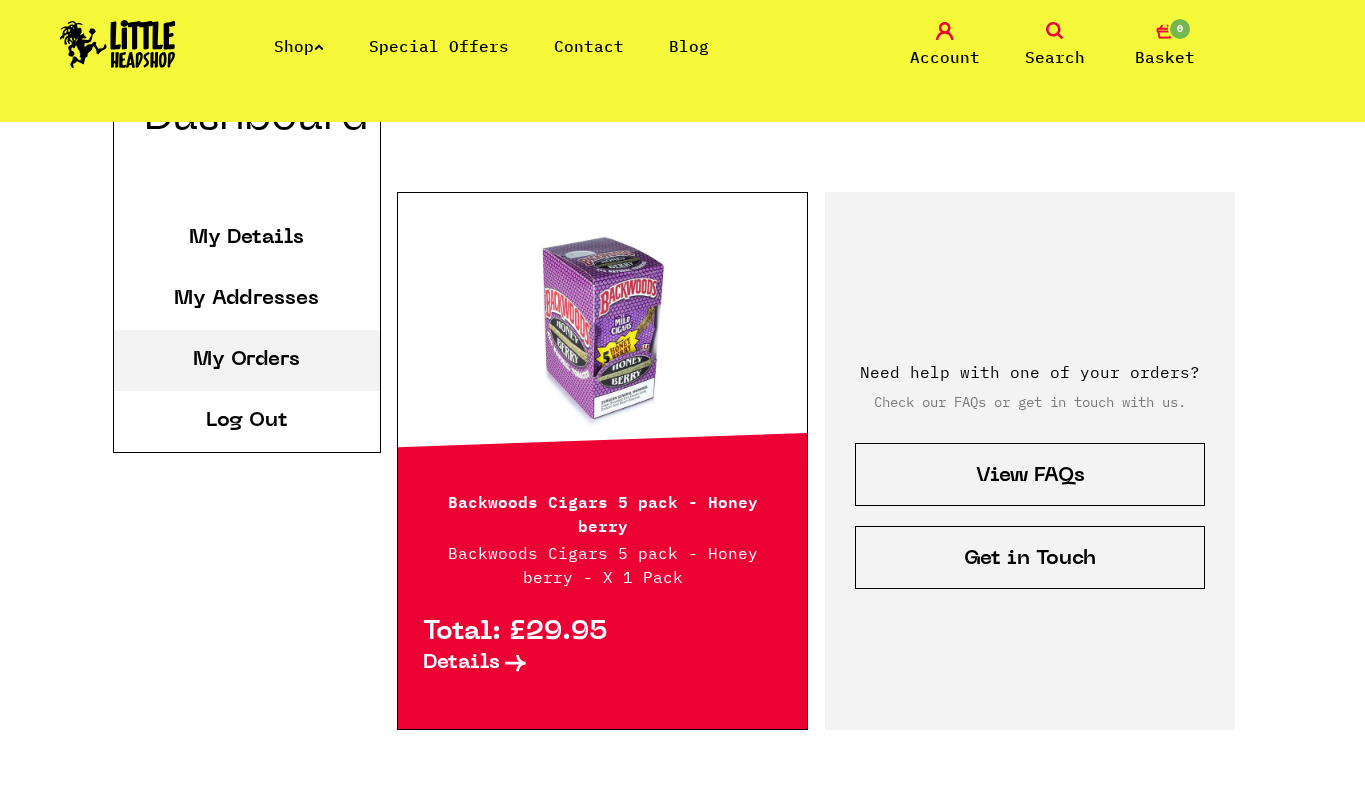 scroll, scrollTop: 486, scrollLeft: 0, axis: vertical 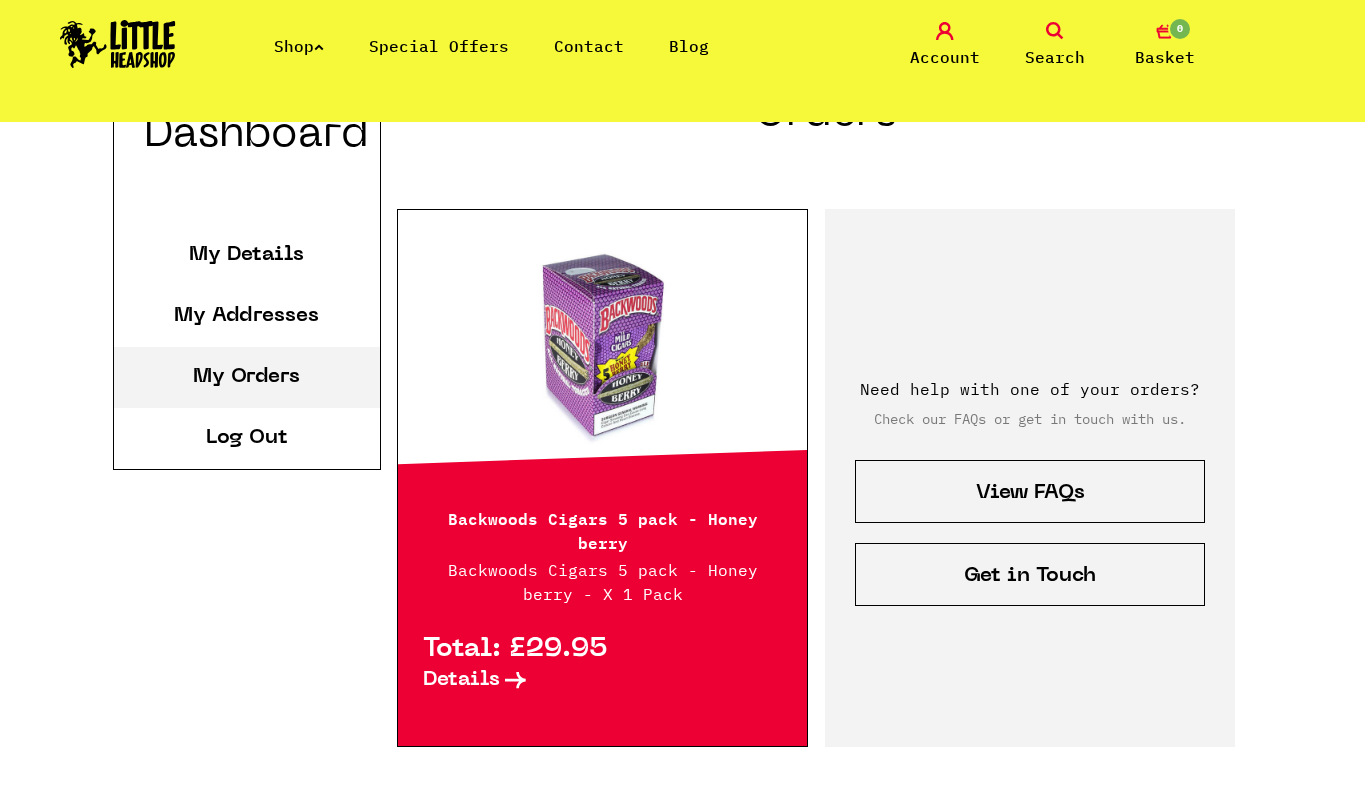 click on "Details" at bounding box center [602, 675] 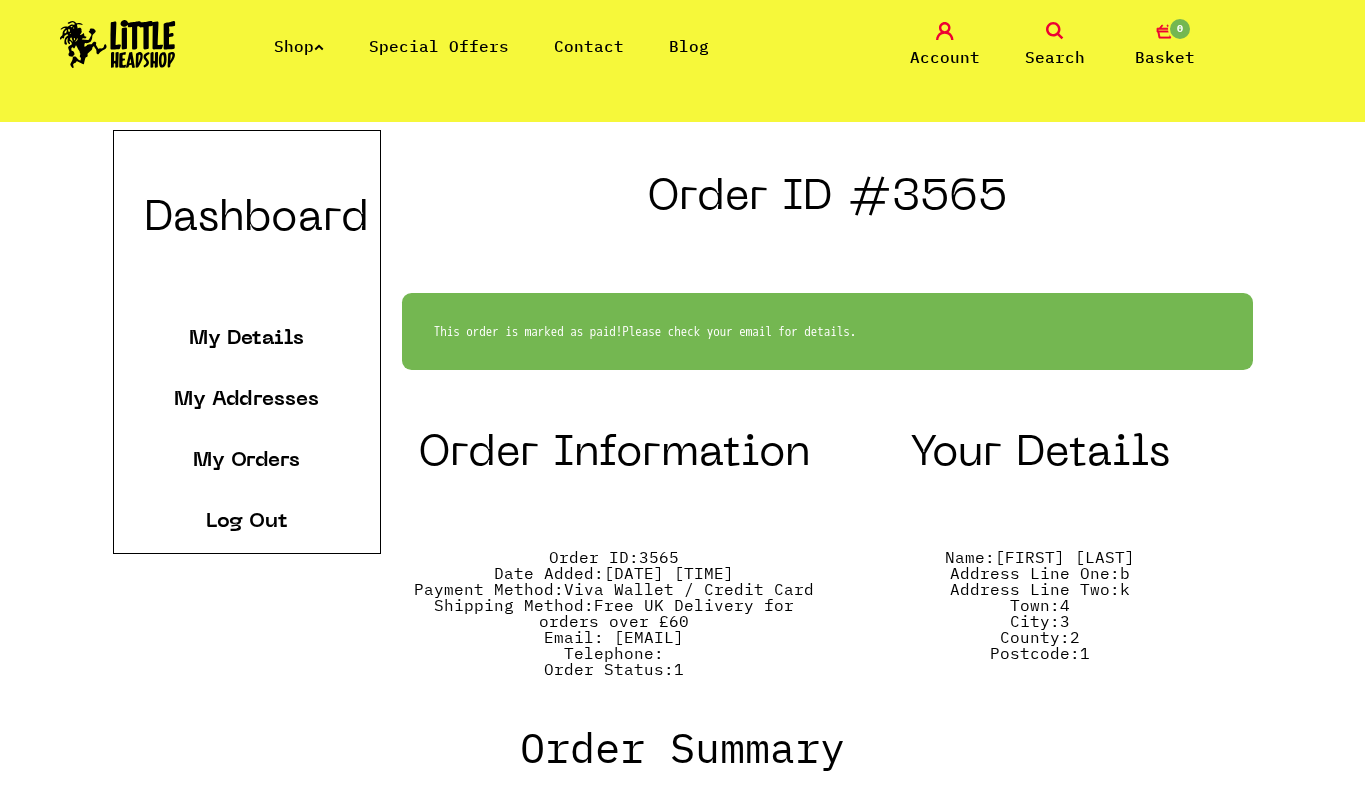 scroll, scrollTop: 626, scrollLeft: 0, axis: vertical 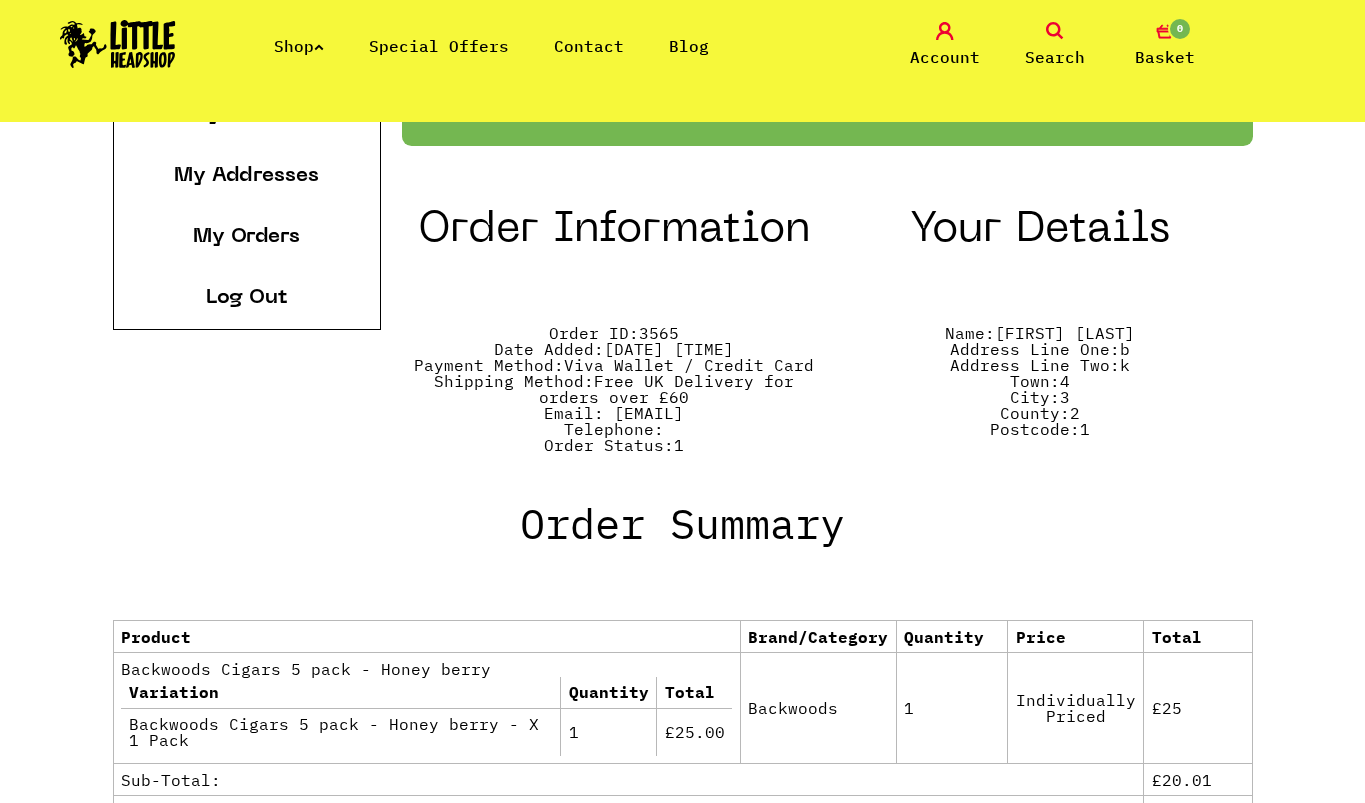 click on "Order Status:  1" at bounding box center [614, 445] 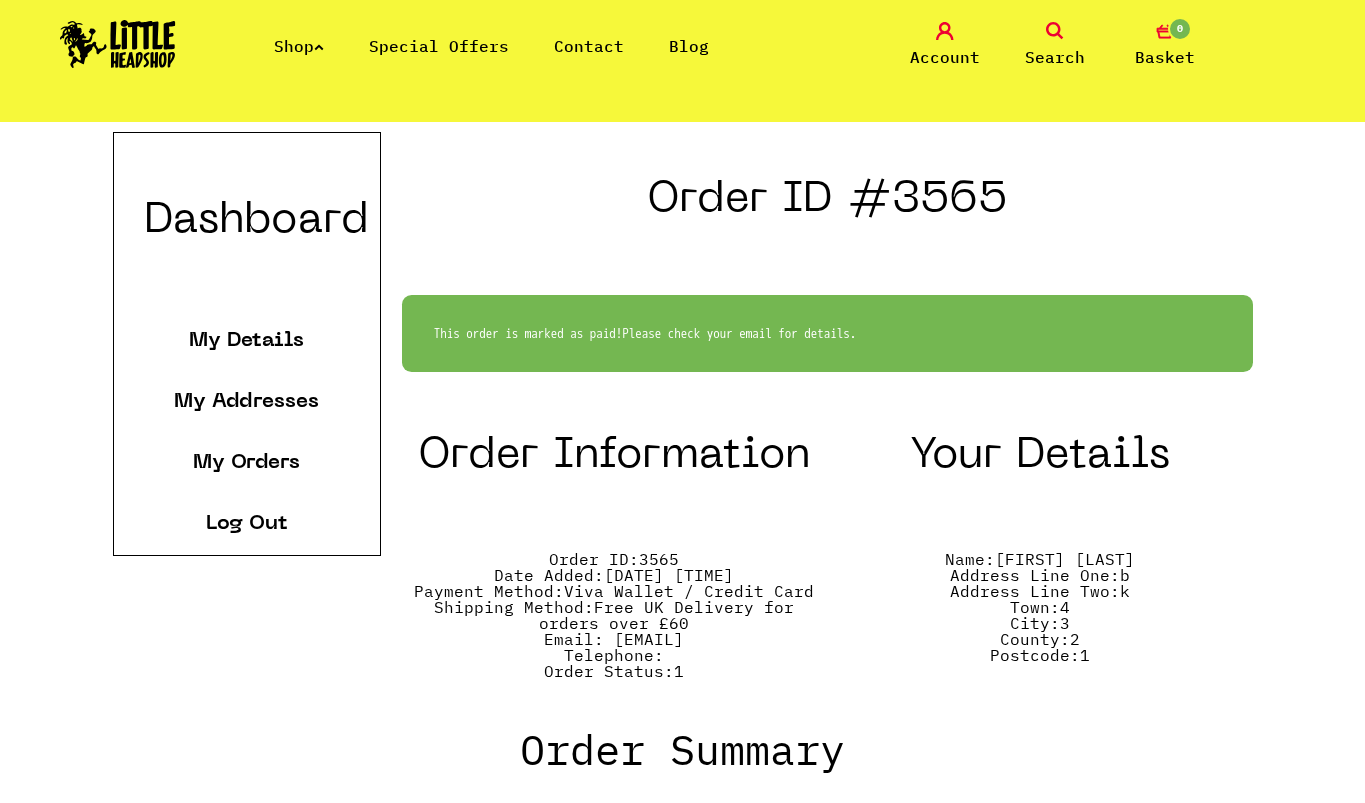 scroll, scrollTop: 395, scrollLeft: 0, axis: vertical 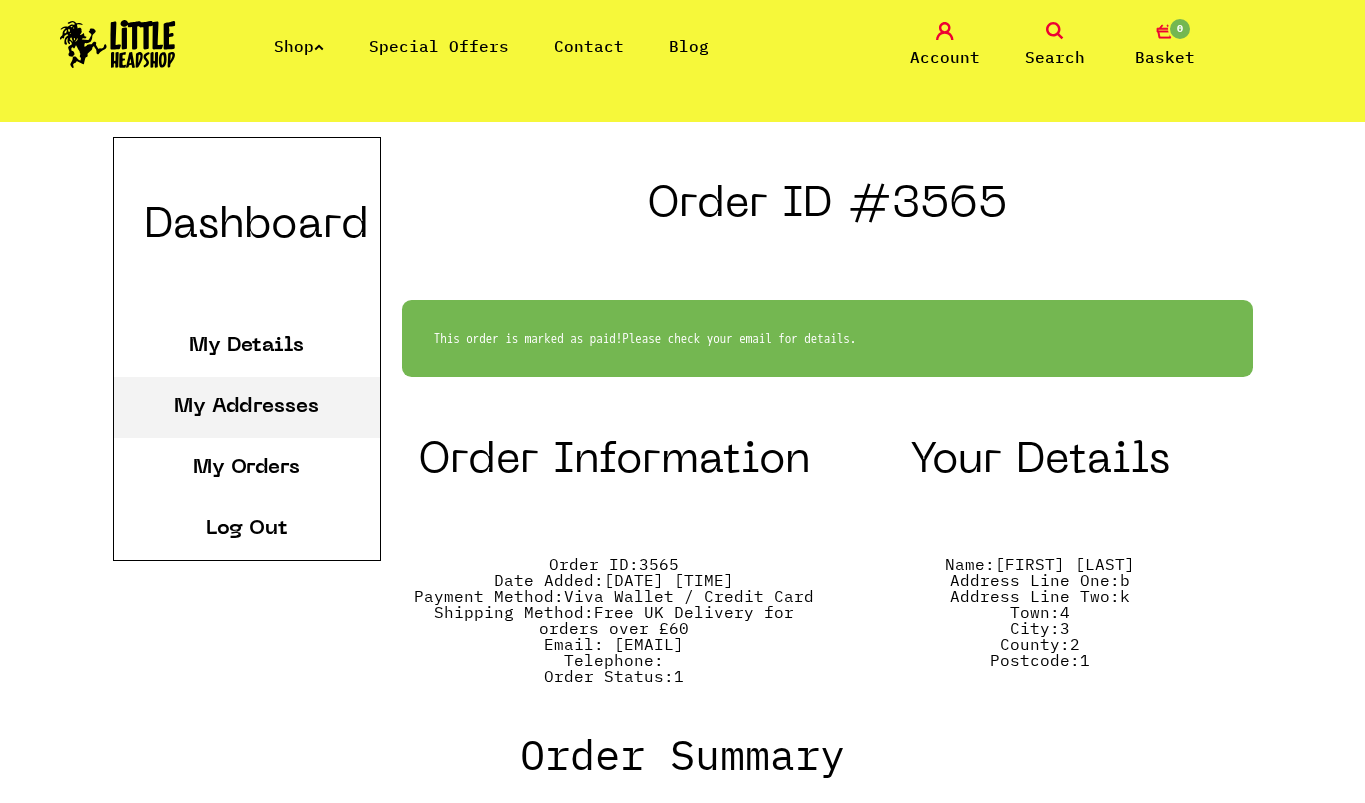 click on "My Addresses" at bounding box center (246, 407) 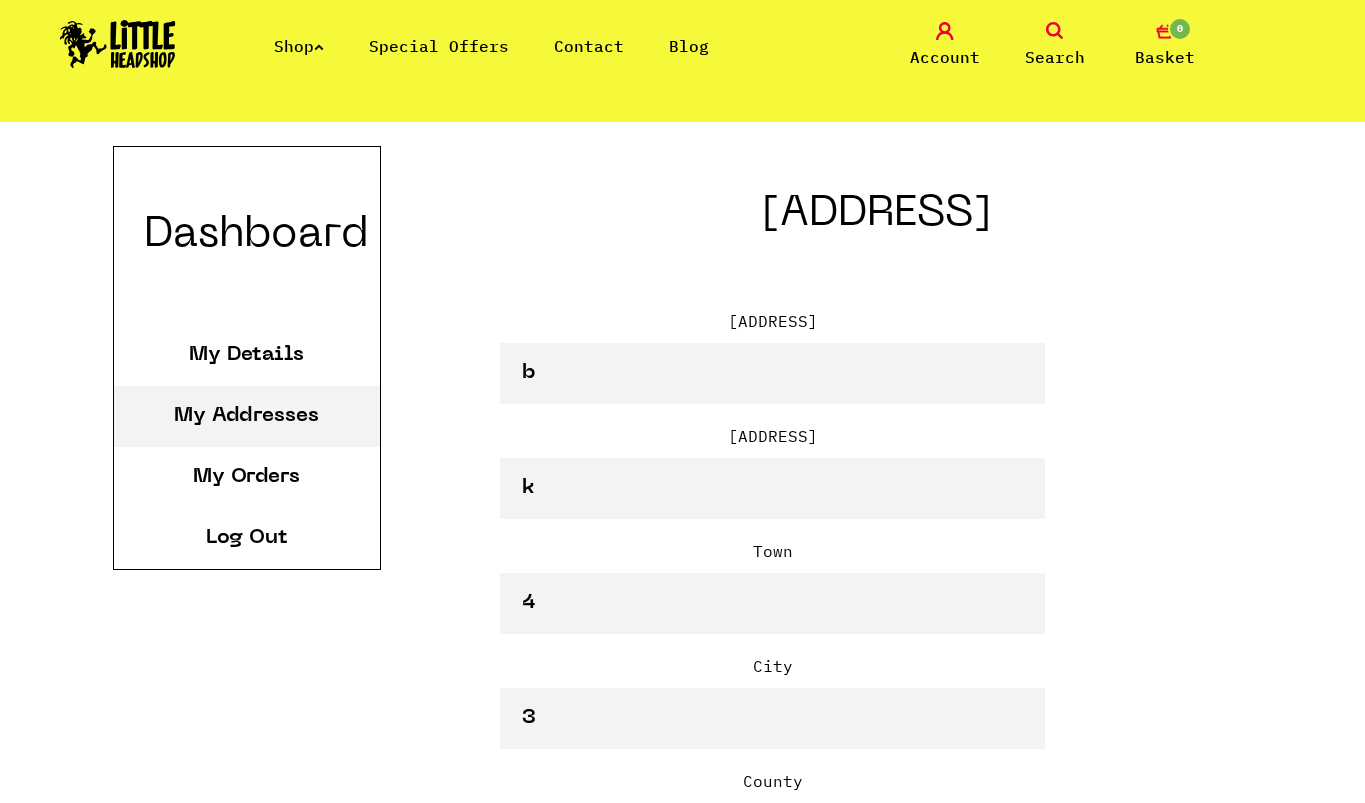 scroll, scrollTop: 386, scrollLeft: 0, axis: vertical 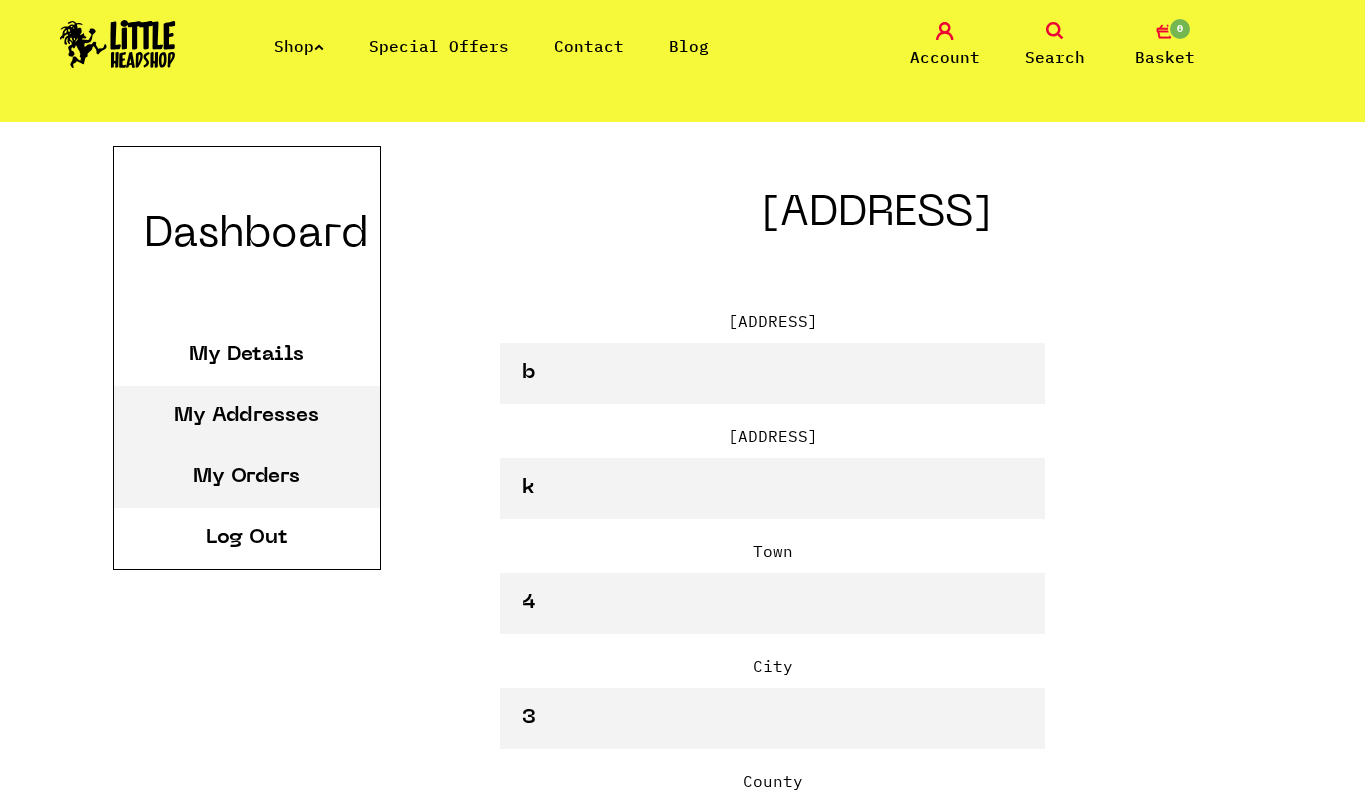 click on "My Orders" at bounding box center [246, 477] 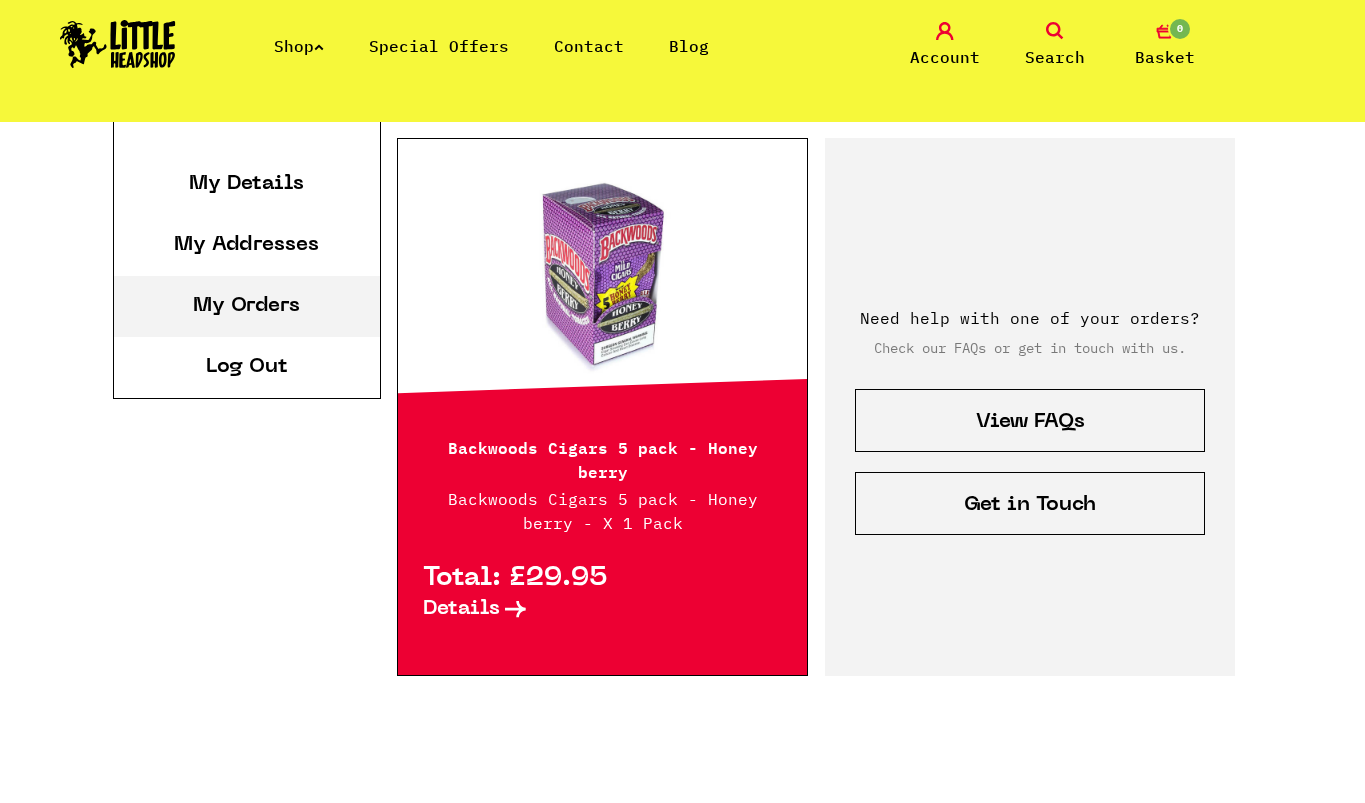 scroll, scrollTop: 573, scrollLeft: 0, axis: vertical 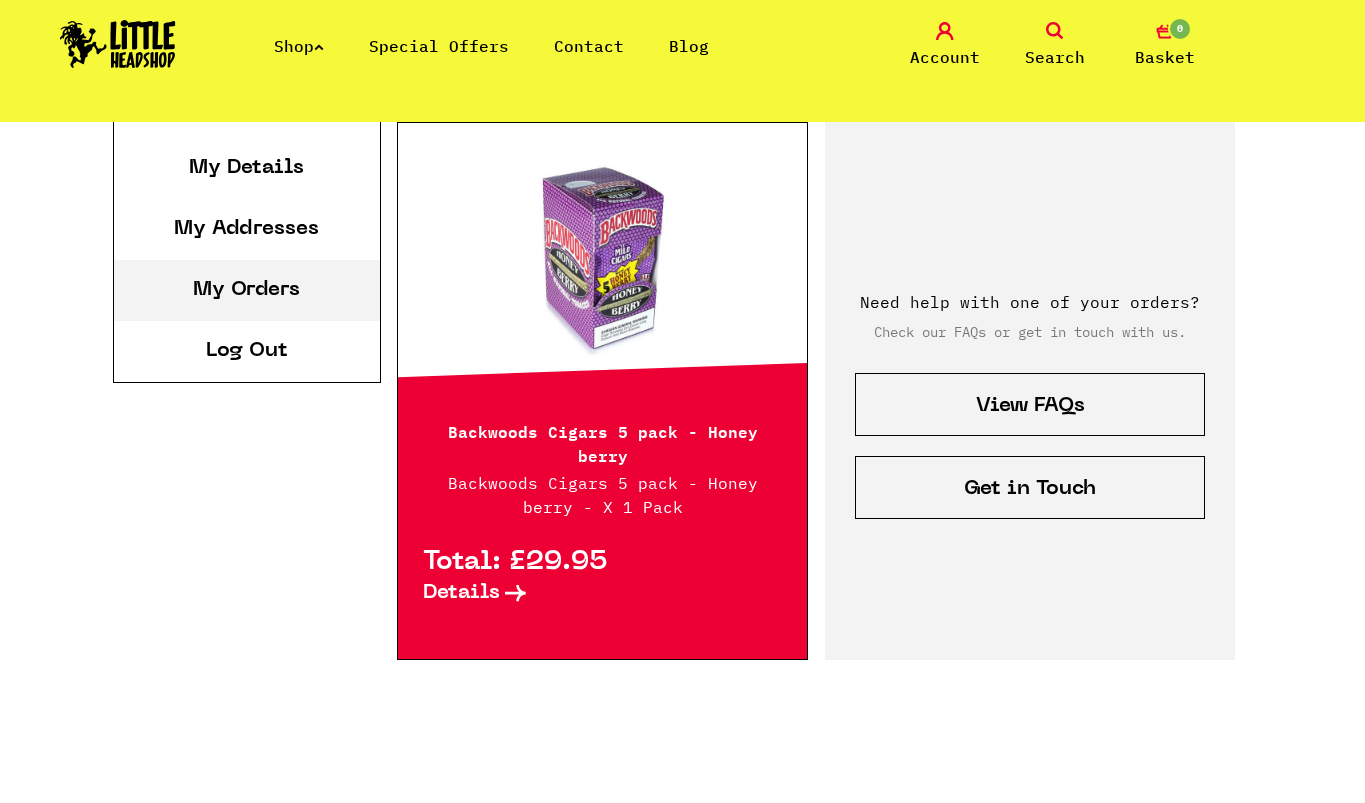 click on "Total: £29.95
Details" at bounding box center [602, 574] 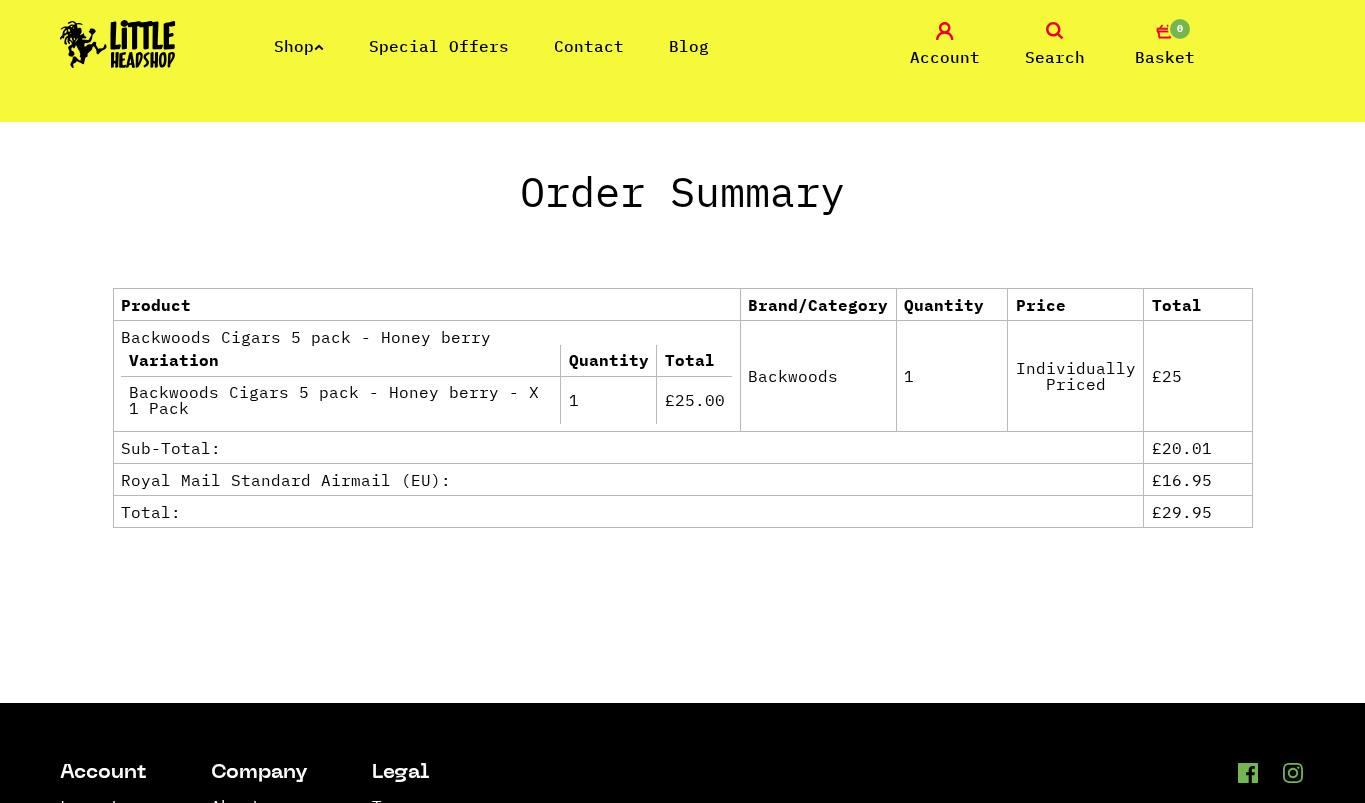scroll, scrollTop: 939, scrollLeft: 0, axis: vertical 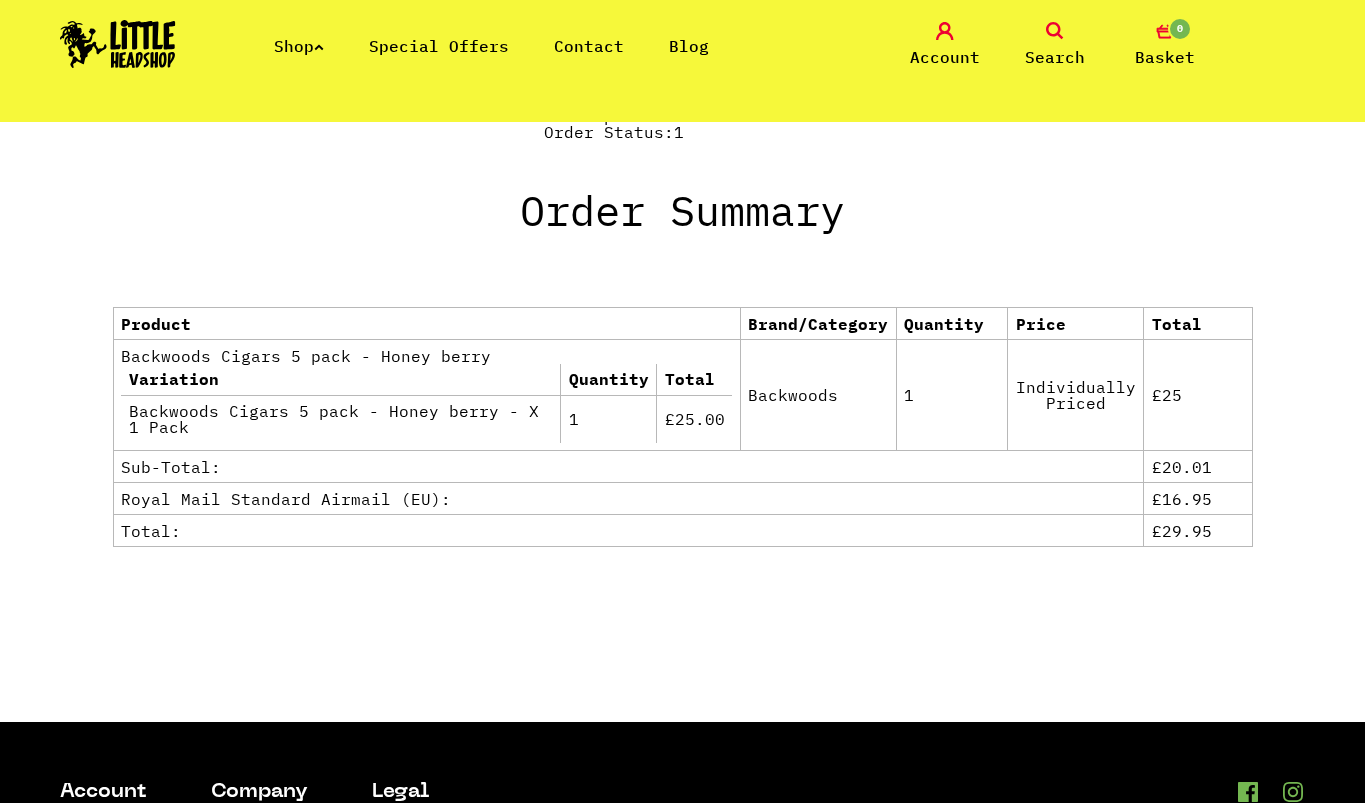 click on "Account" at bounding box center (945, 45) 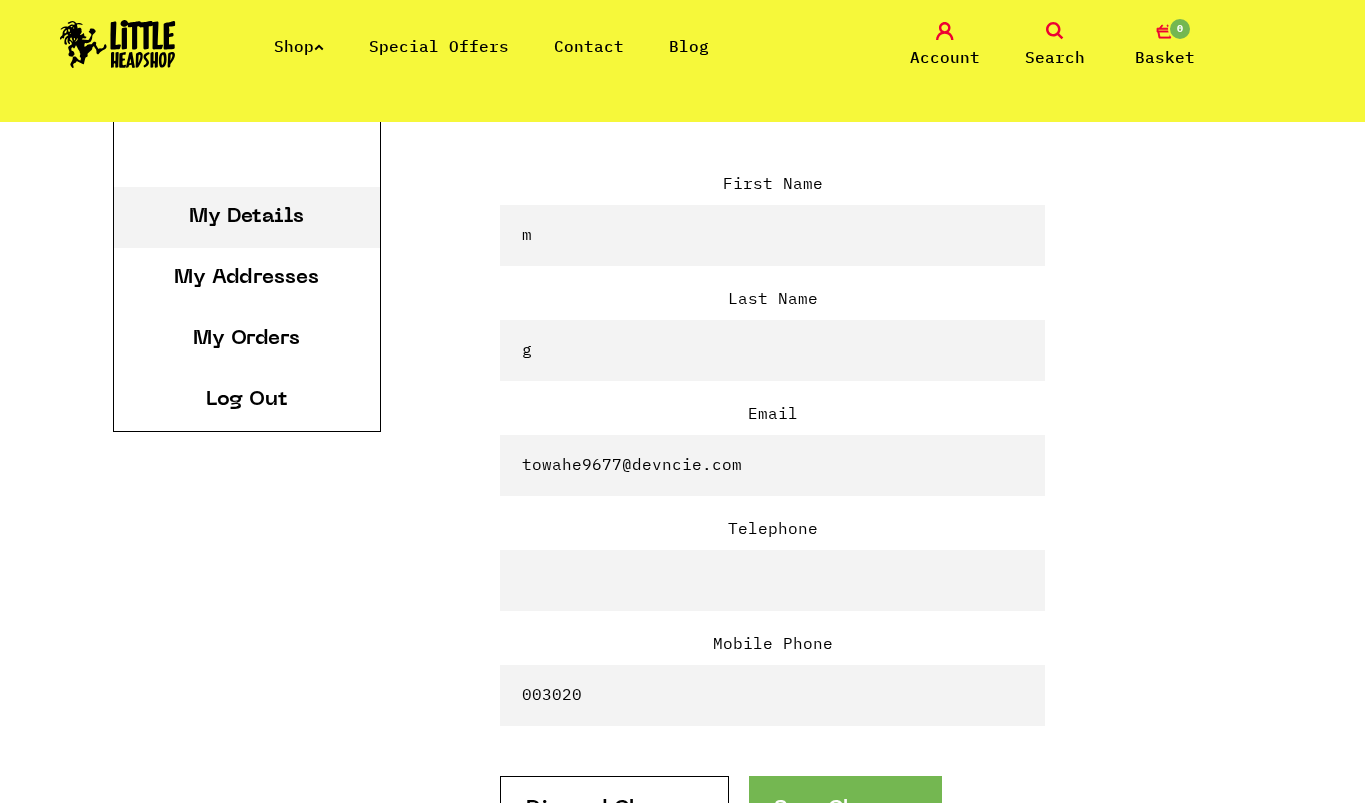 scroll, scrollTop: 523, scrollLeft: 0, axis: vertical 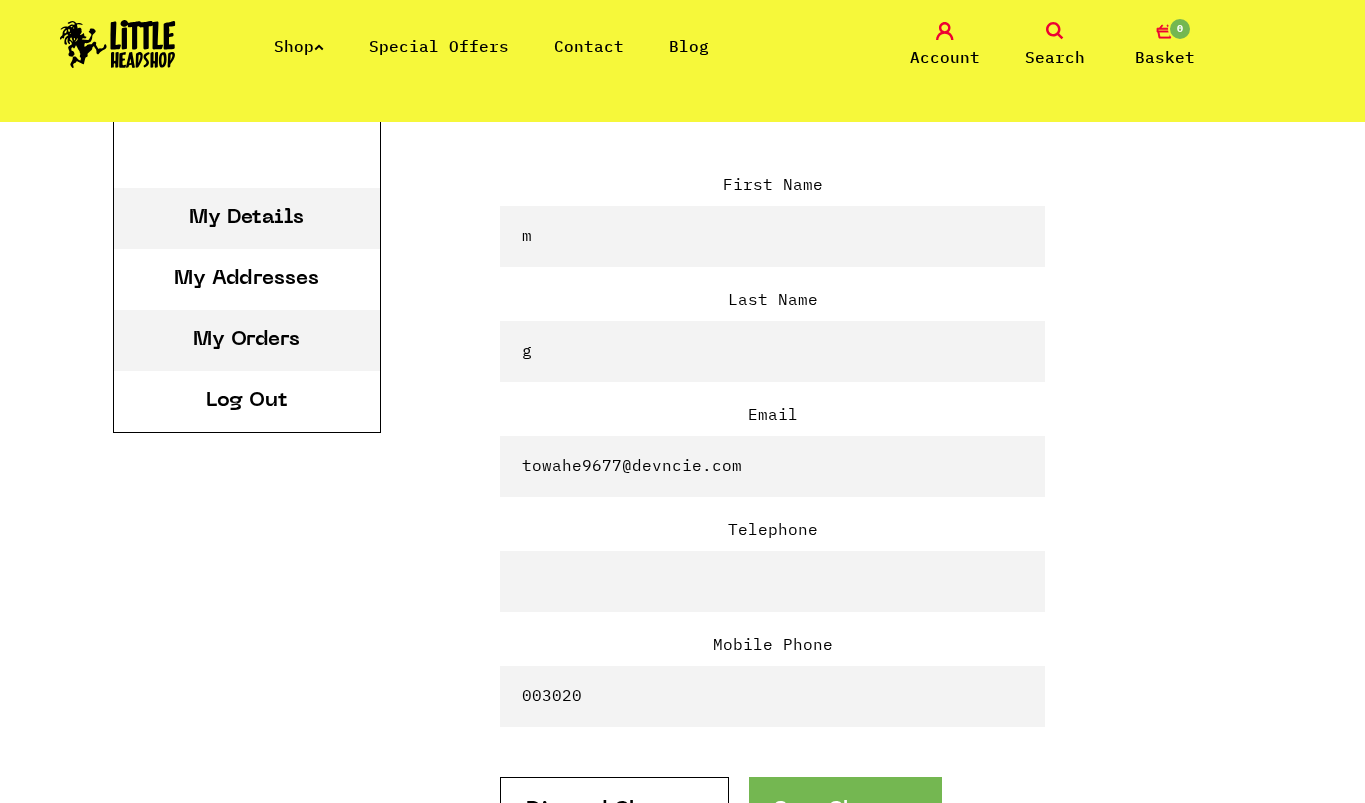 click on "My Orders" at bounding box center [246, 340] 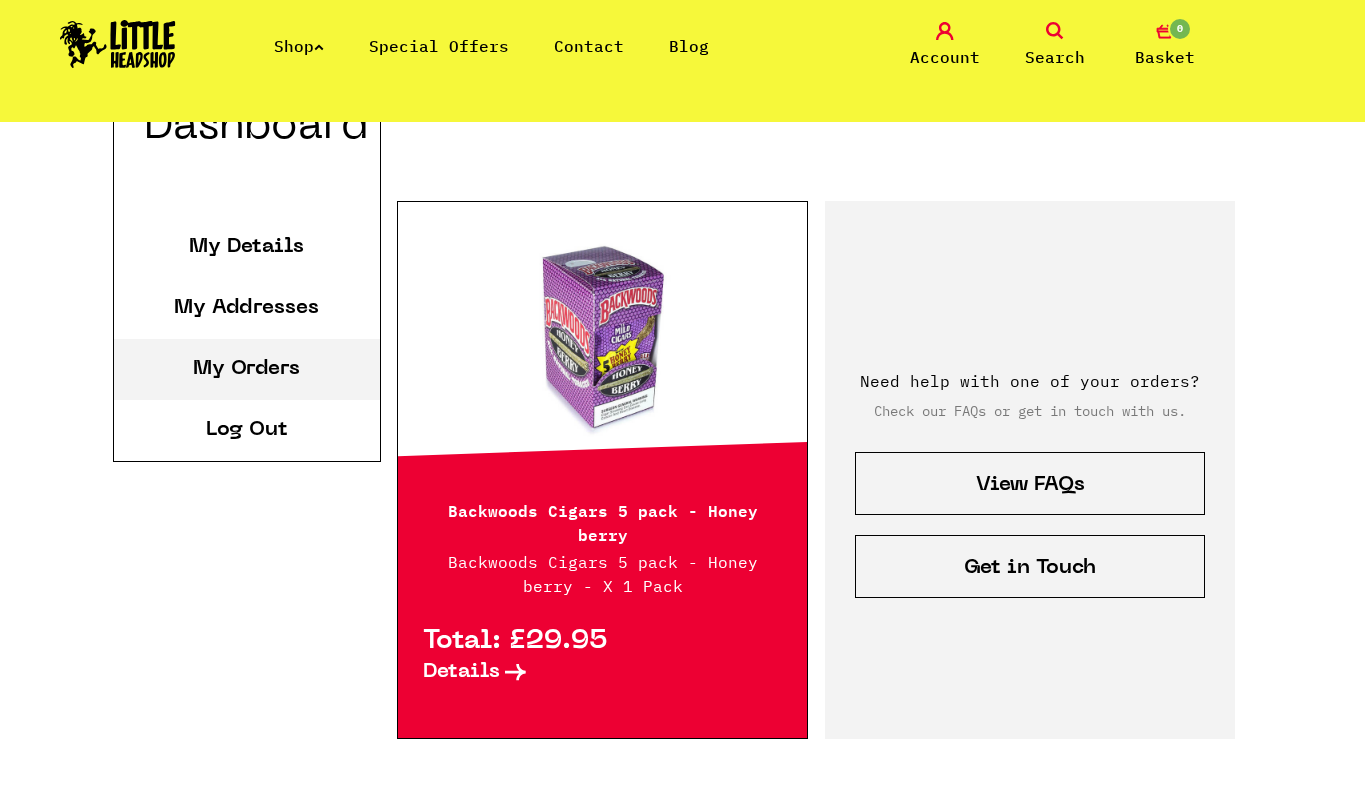 scroll, scrollTop: 489, scrollLeft: 0, axis: vertical 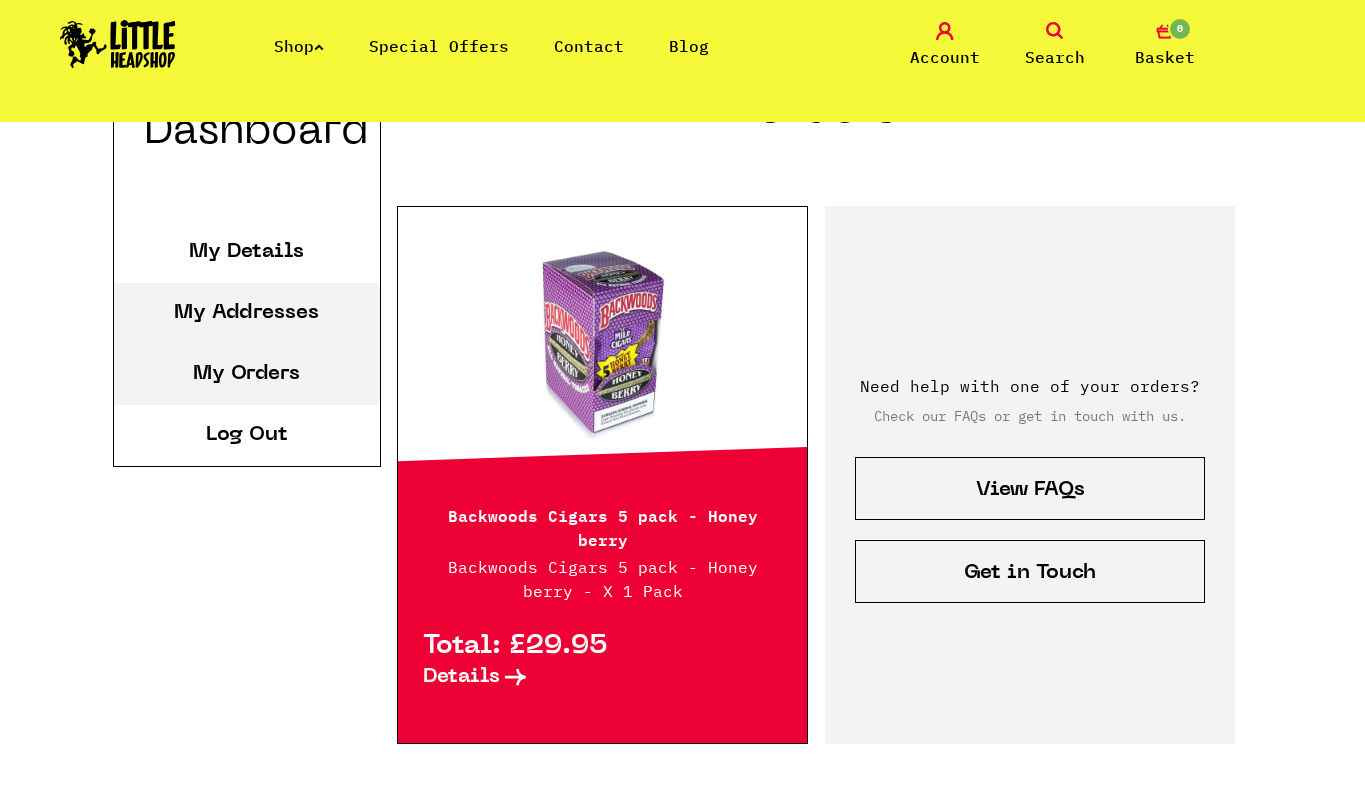 click on "My Addresses" at bounding box center [247, 313] 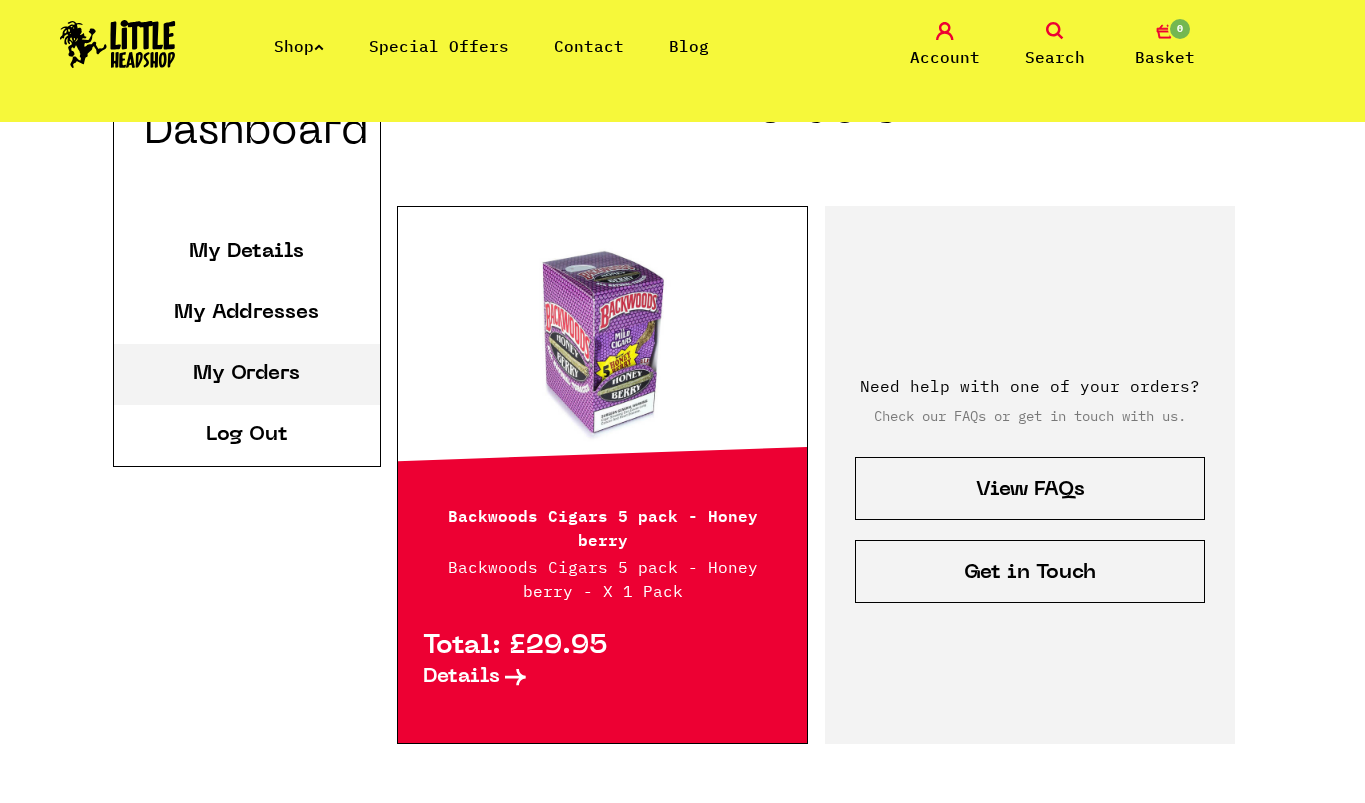 click at bounding box center (945, 31) 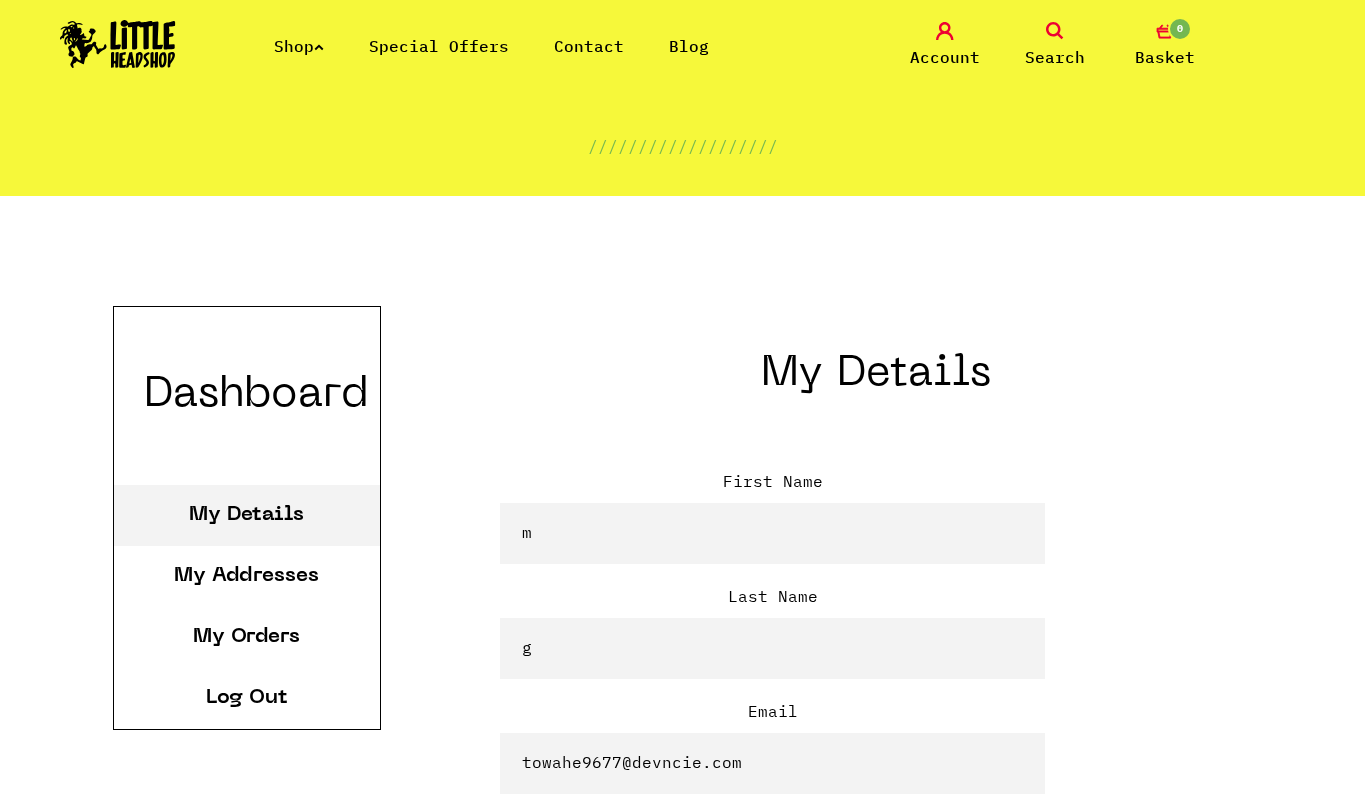 scroll, scrollTop: 202, scrollLeft: 0, axis: vertical 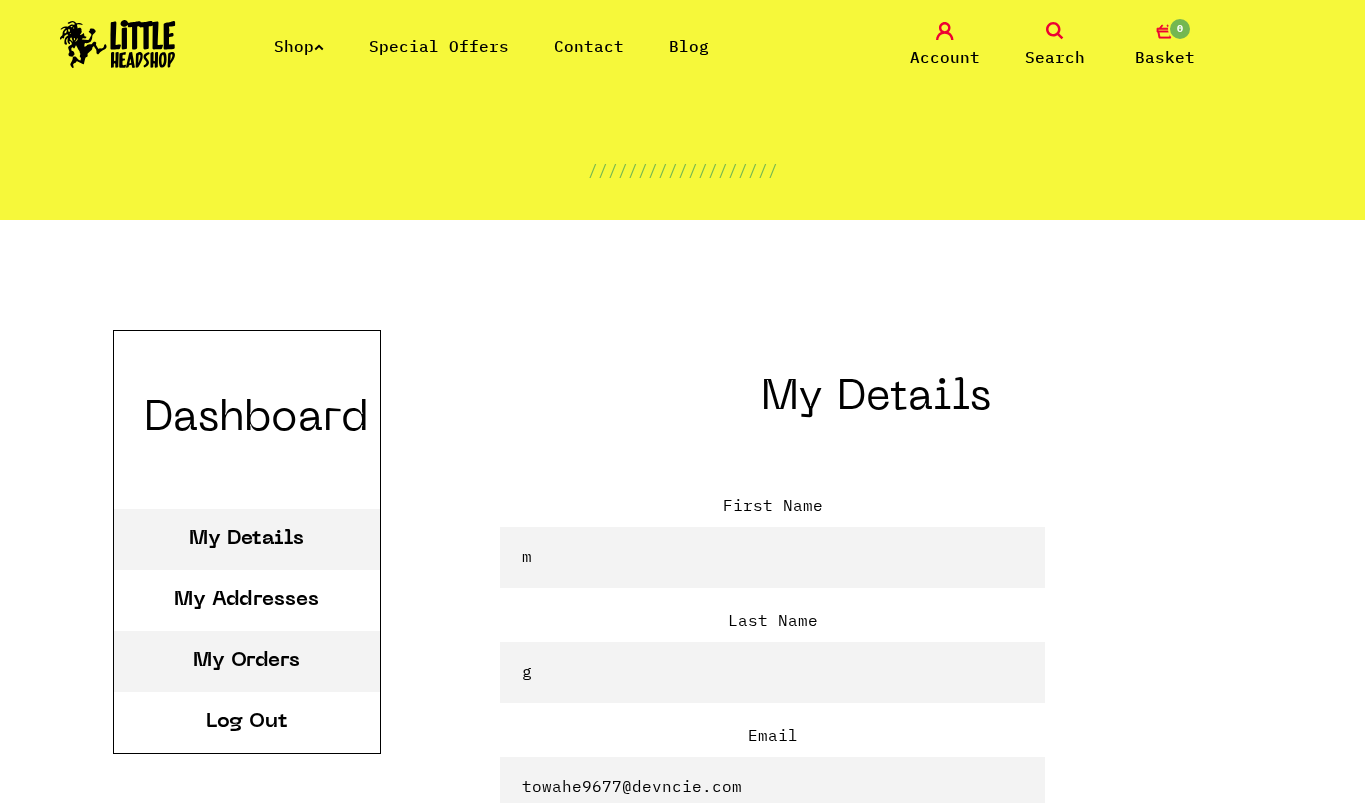 click on "My Orders" at bounding box center [246, 661] 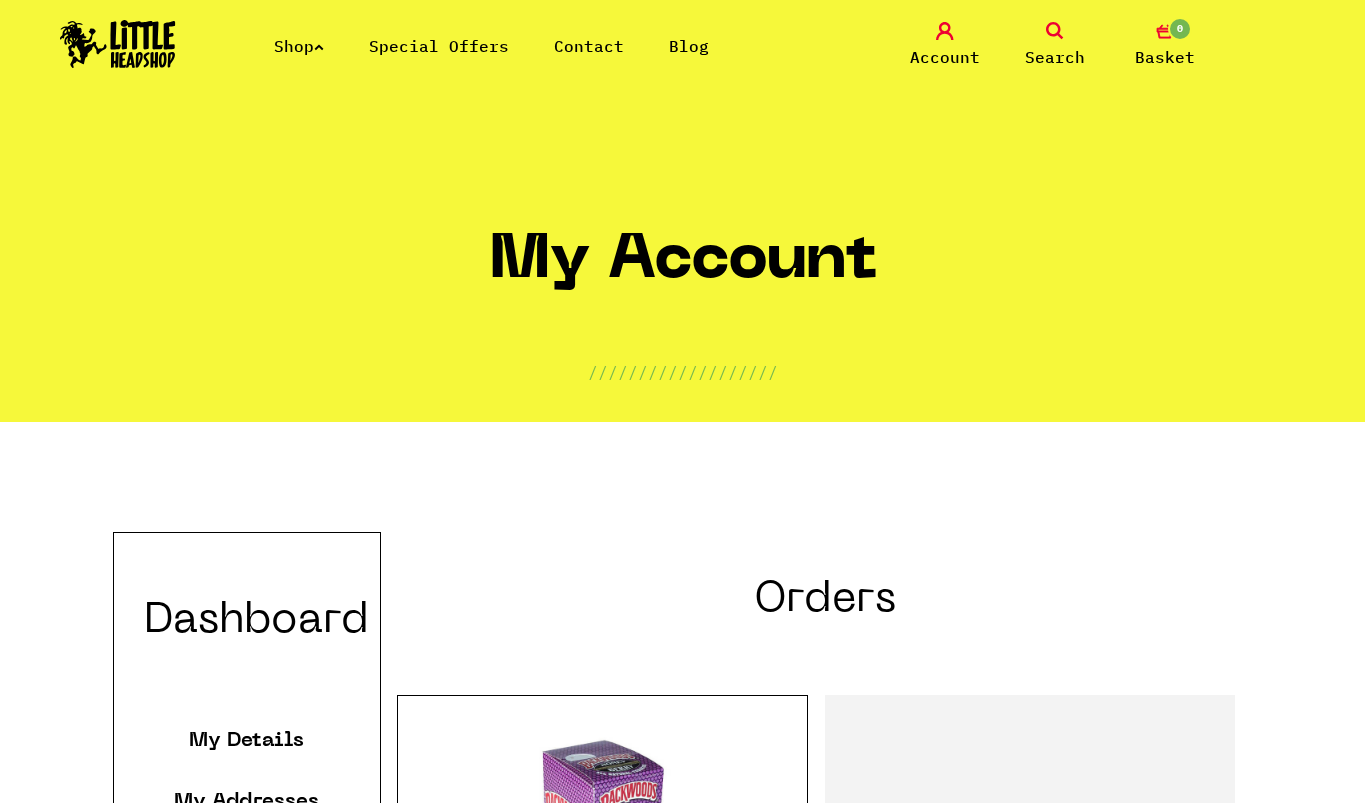 scroll, scrollTop: 0, scrollLeft: 0, axis: both 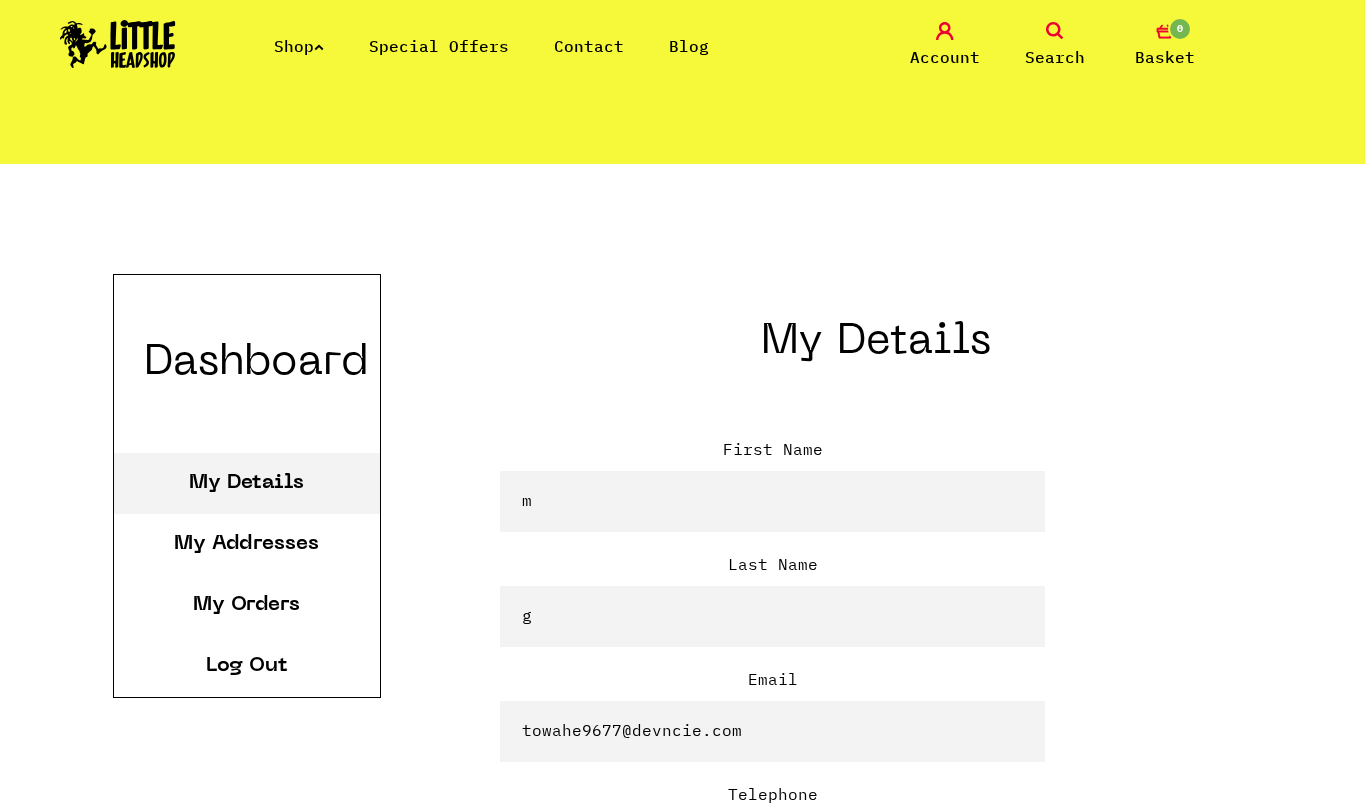 click on "Account" at bounding box center [945, 57] 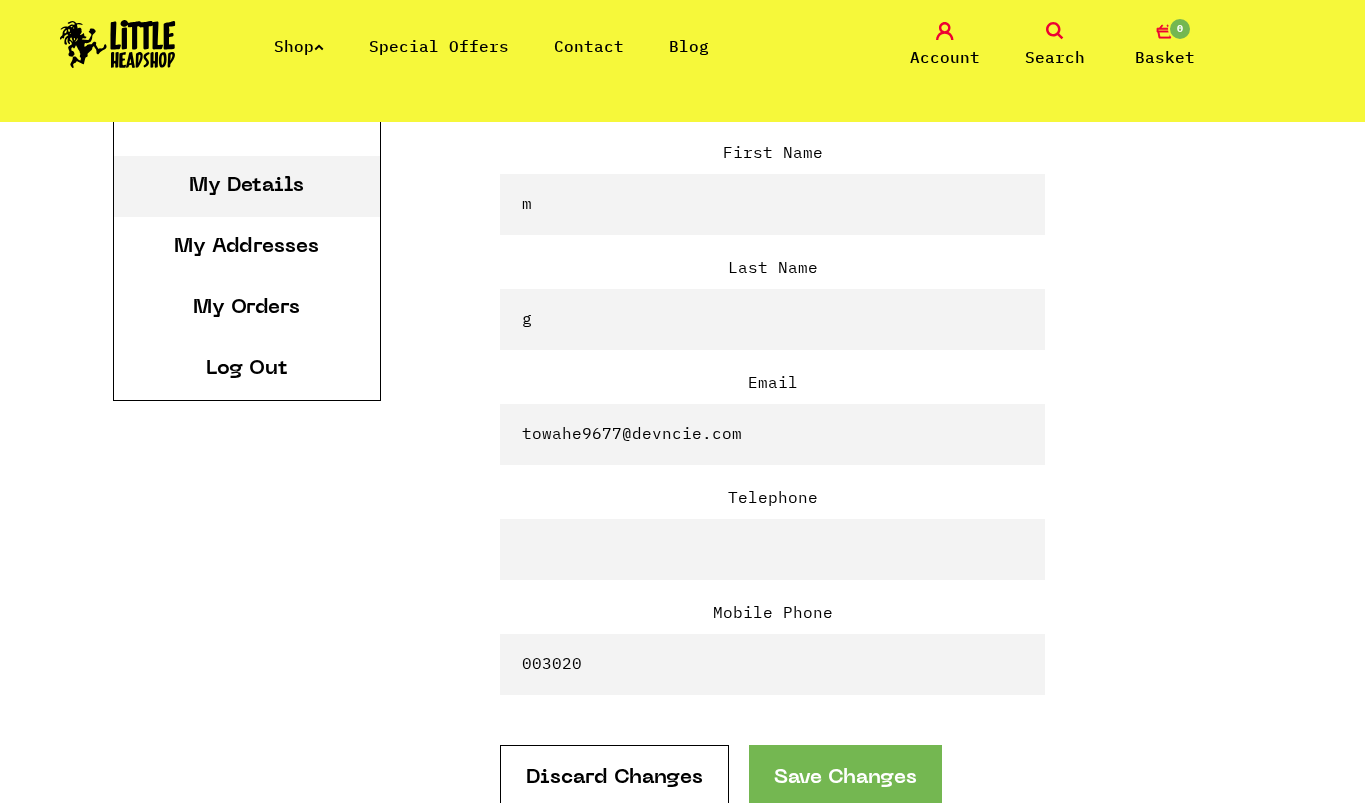 scroll, scrollTop: 554, scrollLeft: 0, axis: vertical 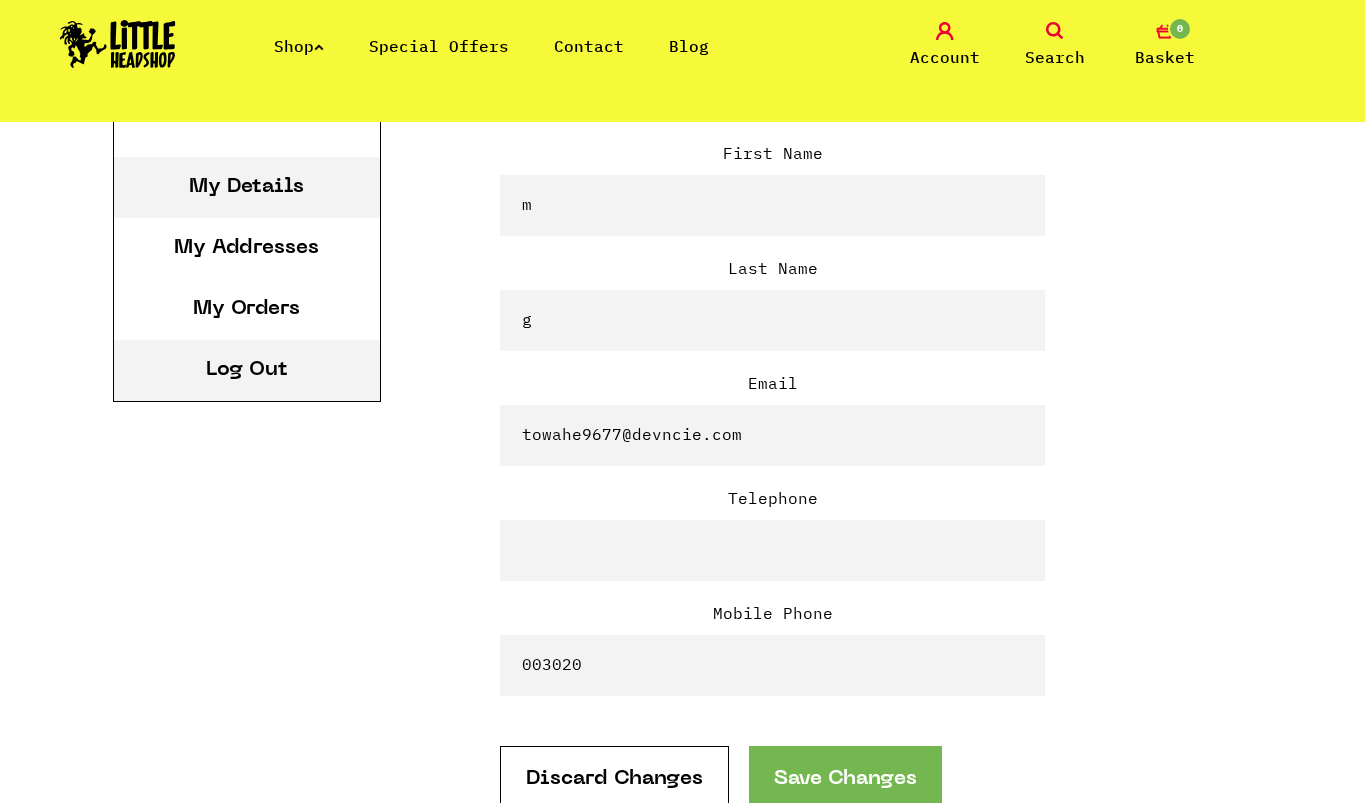 click on "Log Out" at bounding box center [247, 370] 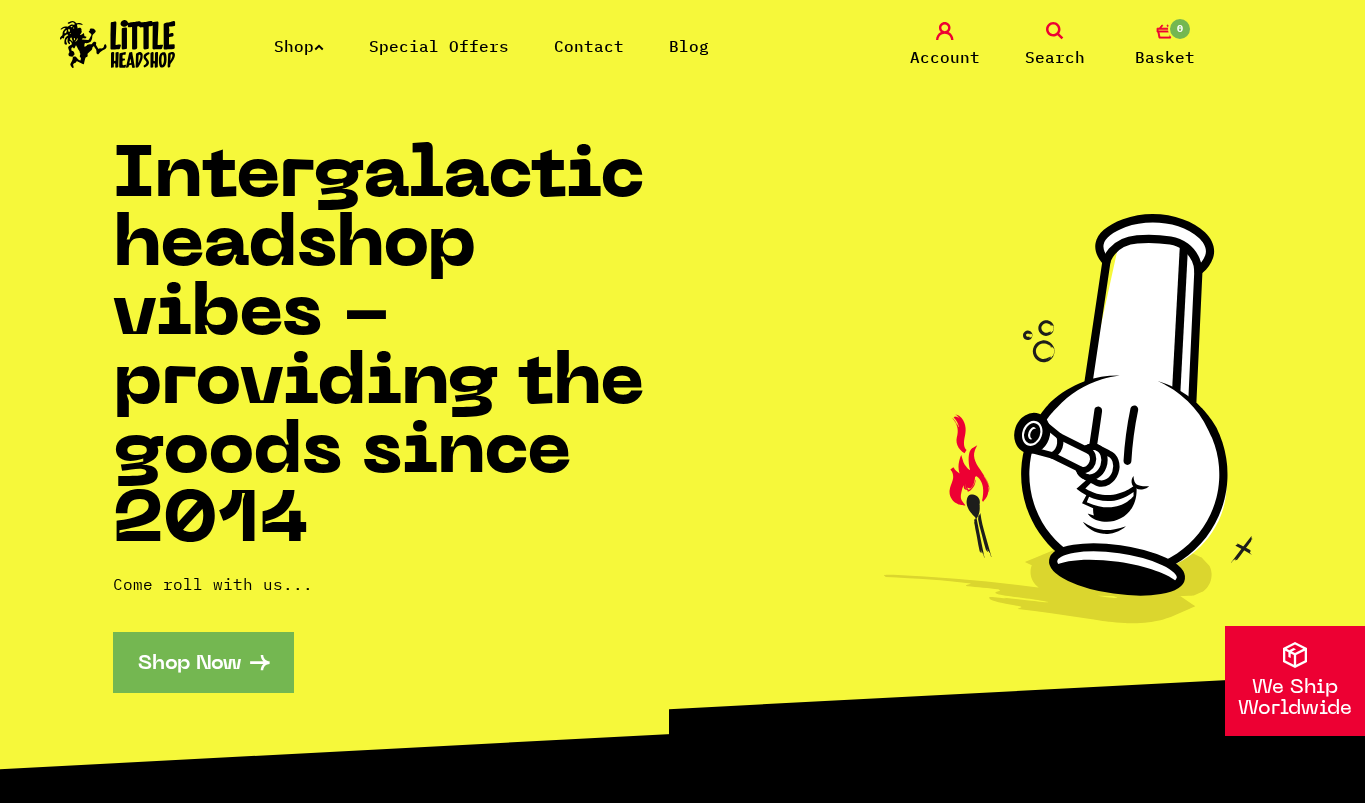 scroll, scrollTop: 0, scrollLeft: 0, axis: both 